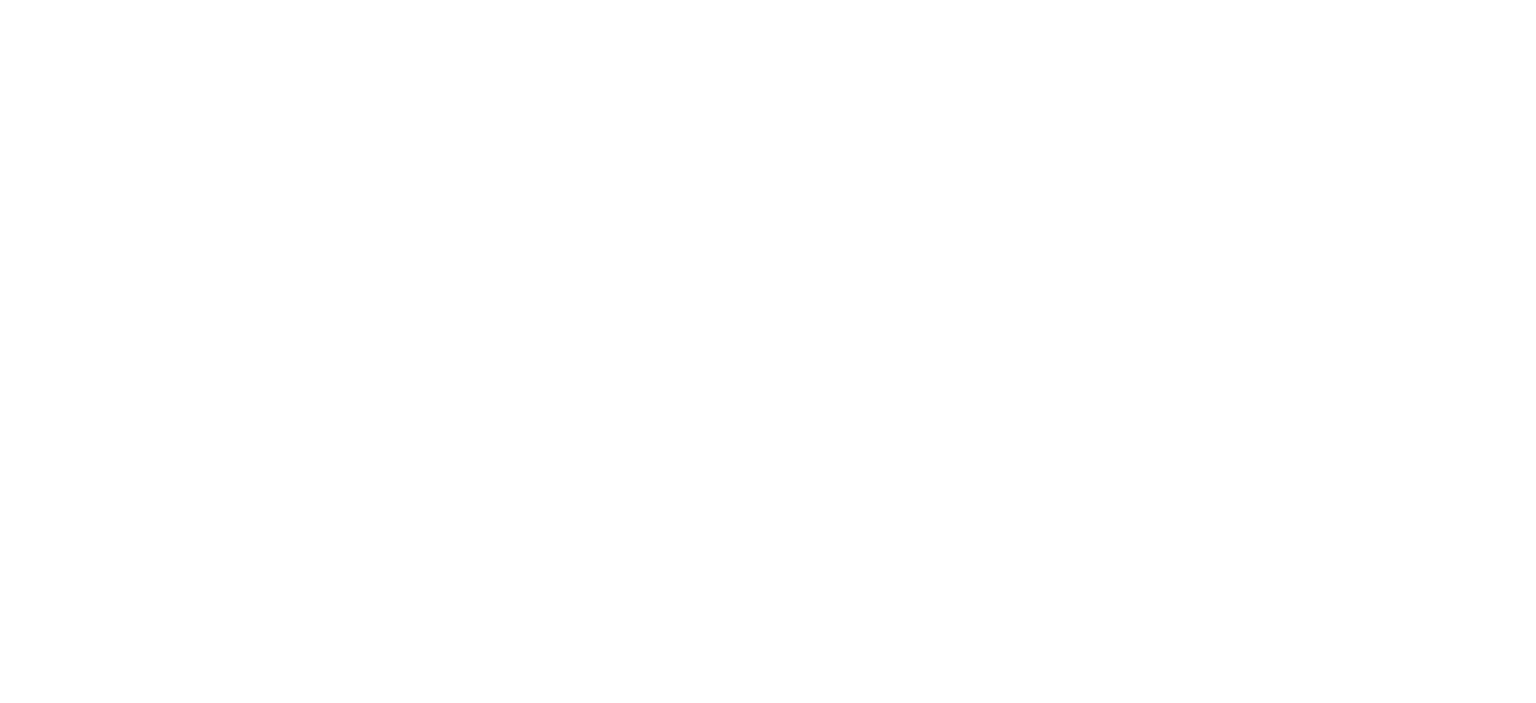 scroll, scrollTop: 0, scrollLeft: 0, axis: both 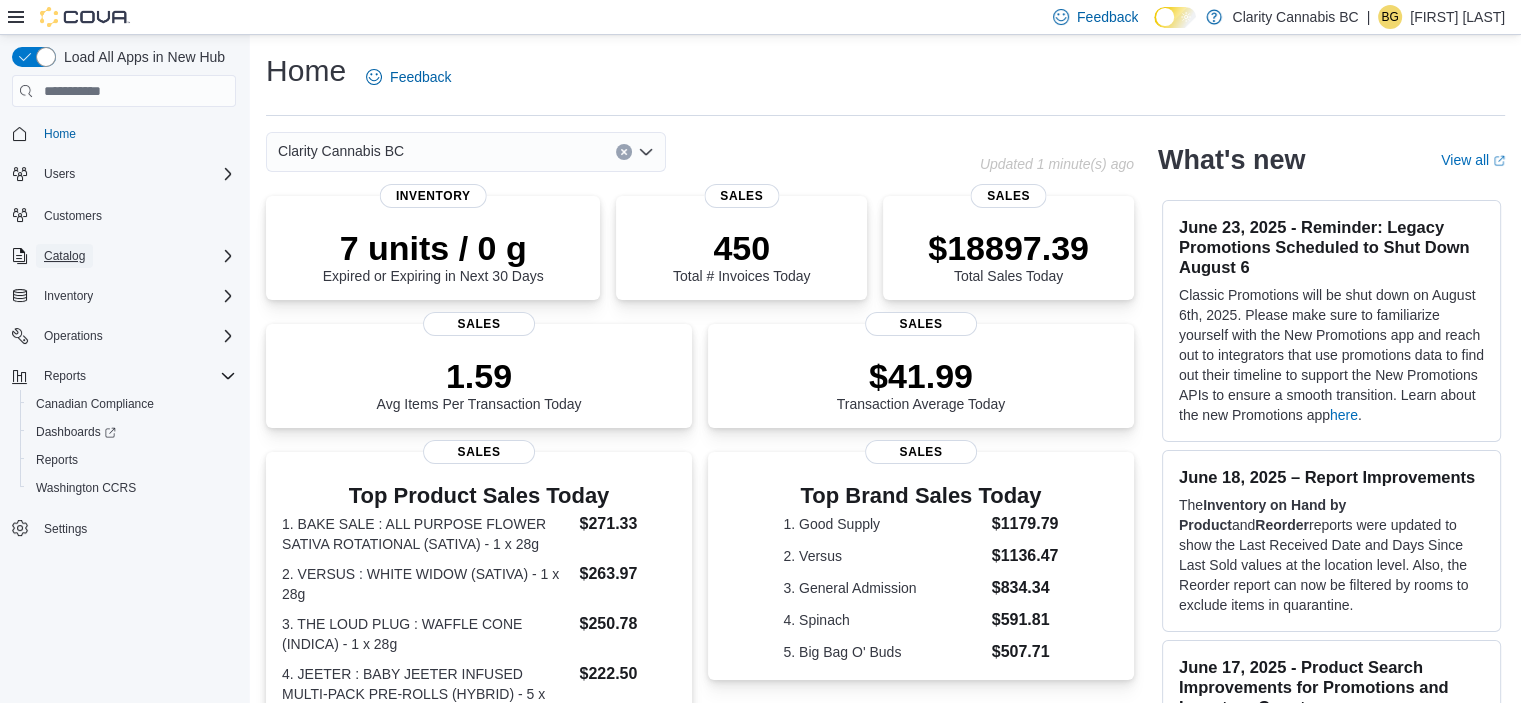 click on "Catalog" at bounding box center (64, 256) 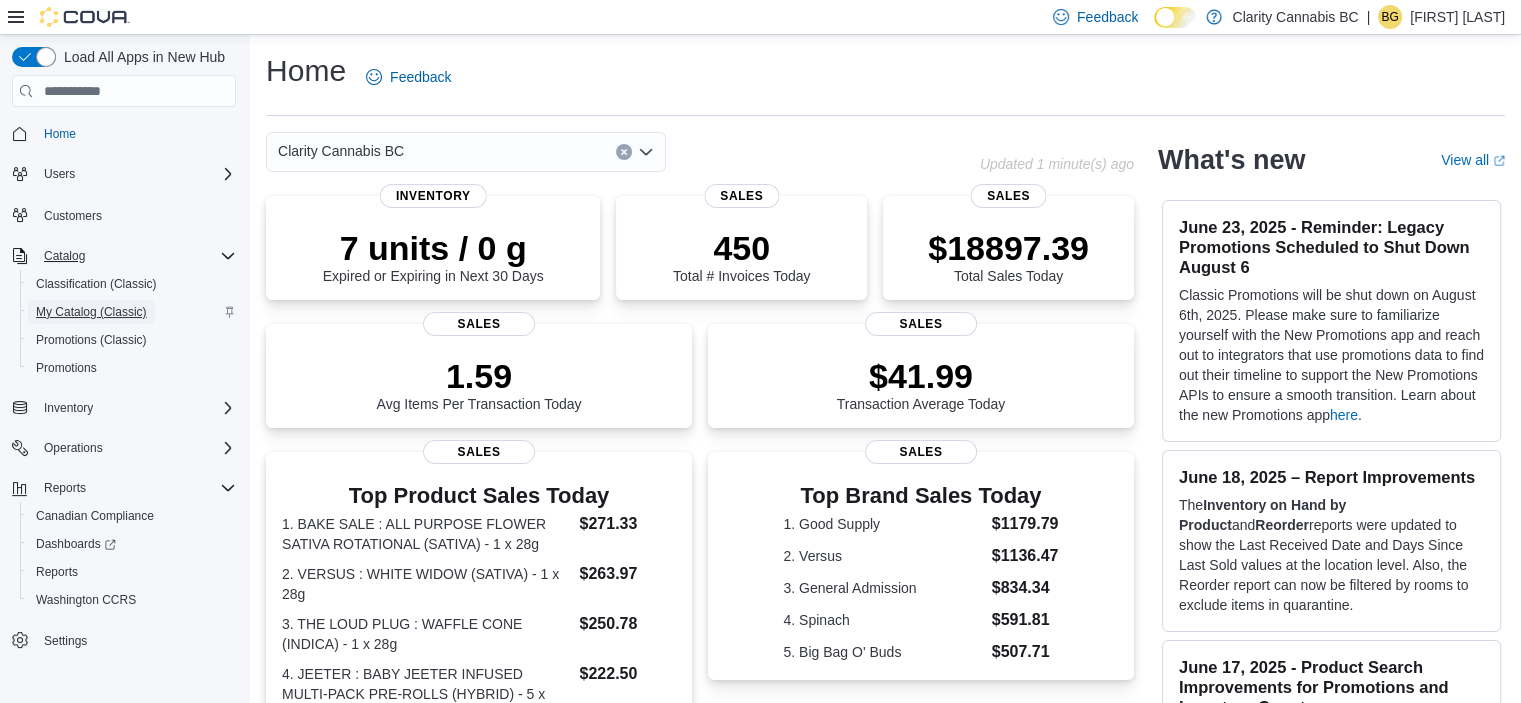 click on "My Catalog (Classic)" at bounding box center [91, 312] 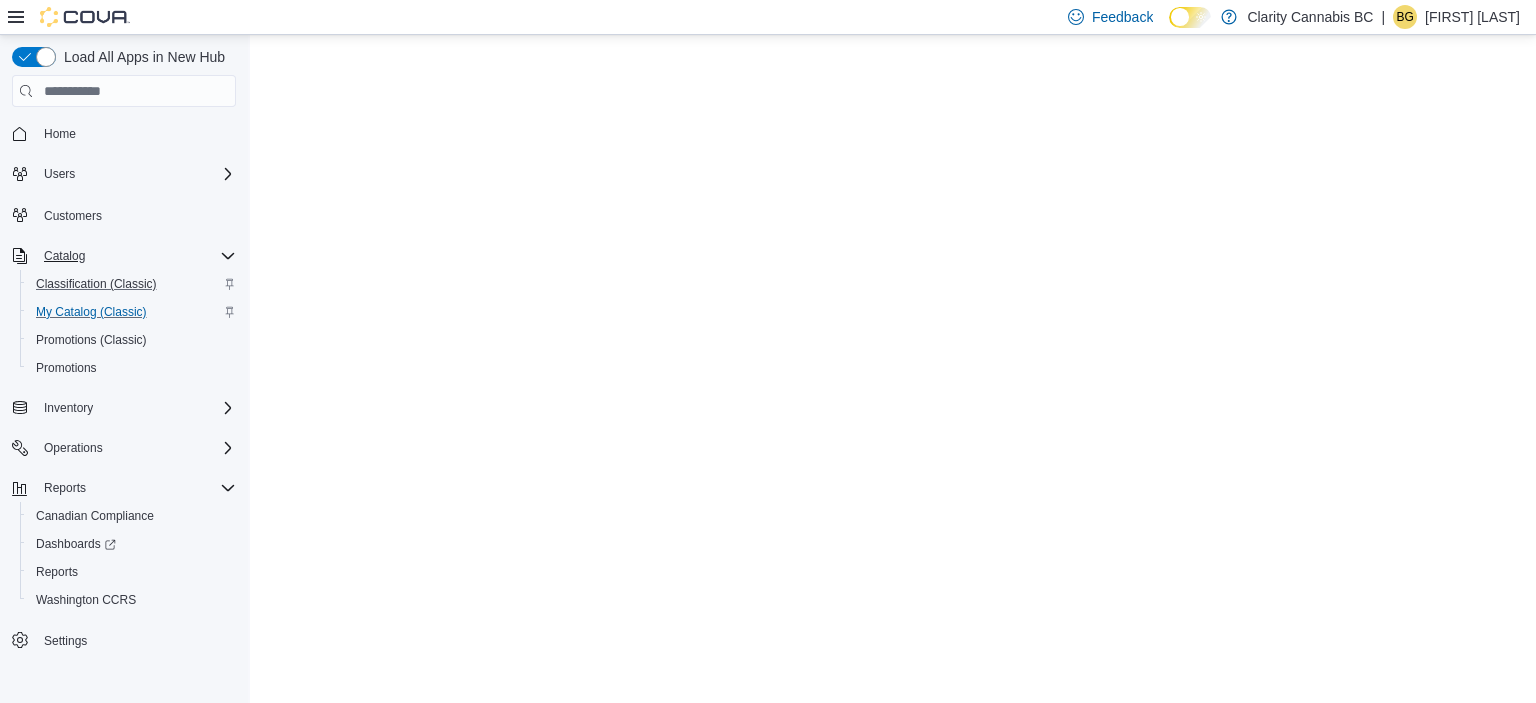 scroll, scrollTop: 0, scrollLeft: 0, axis: both 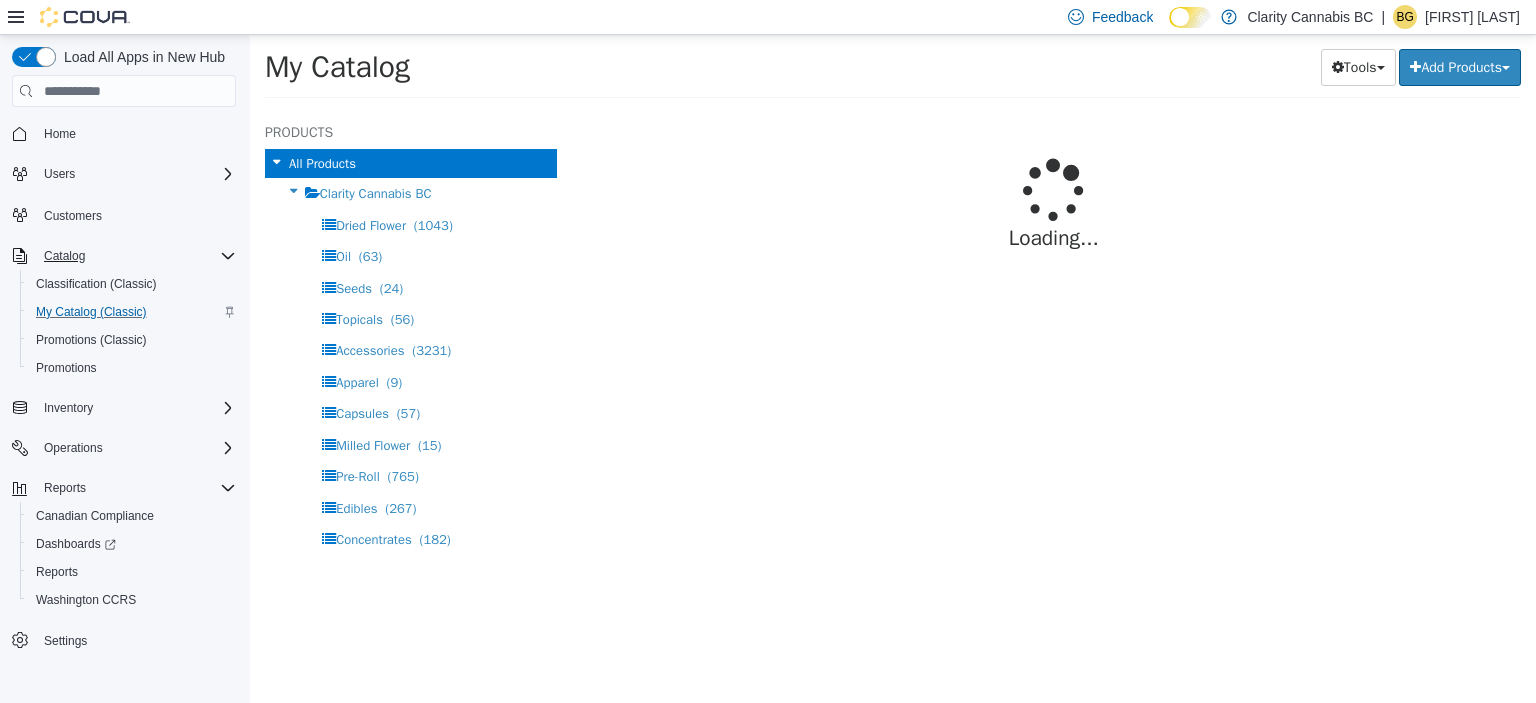 select on "**********" 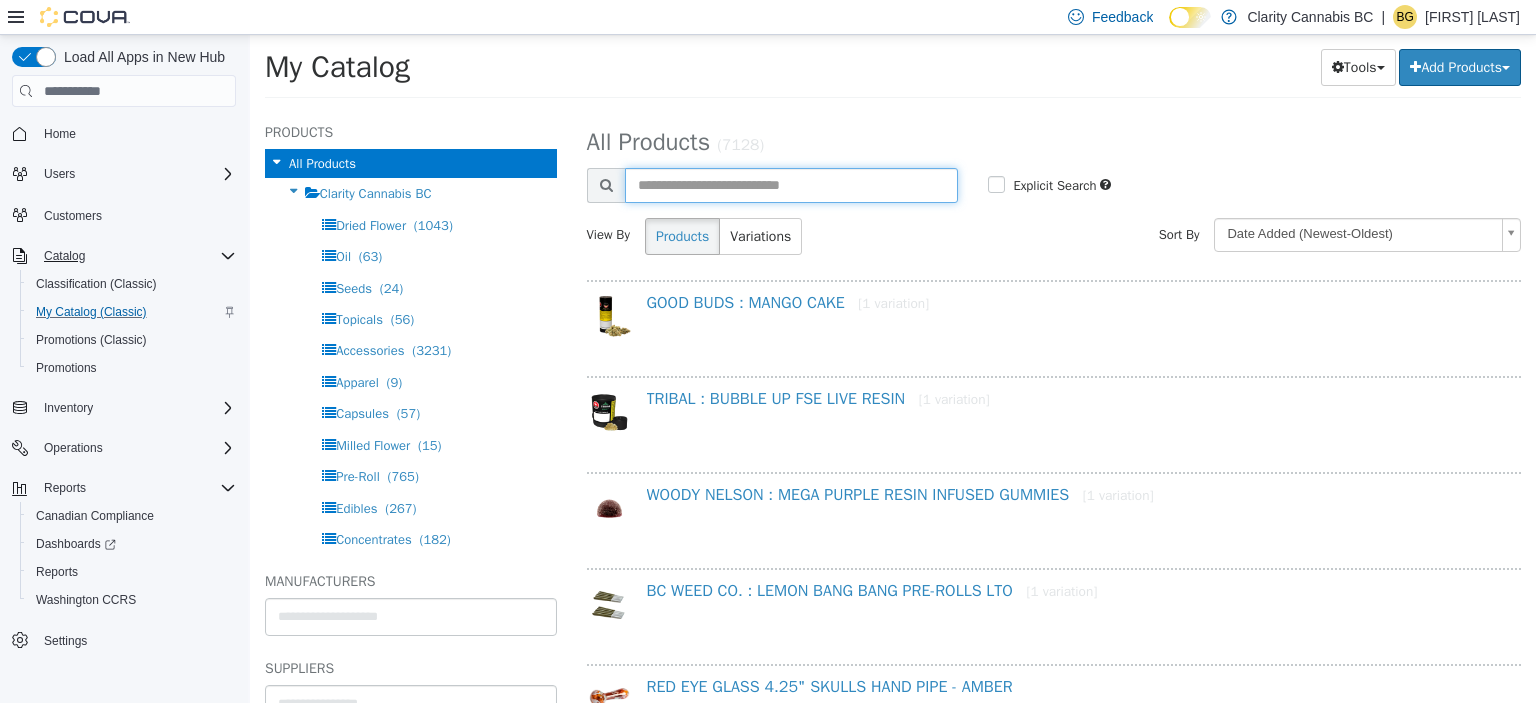 click at bounding box center [792, 185] 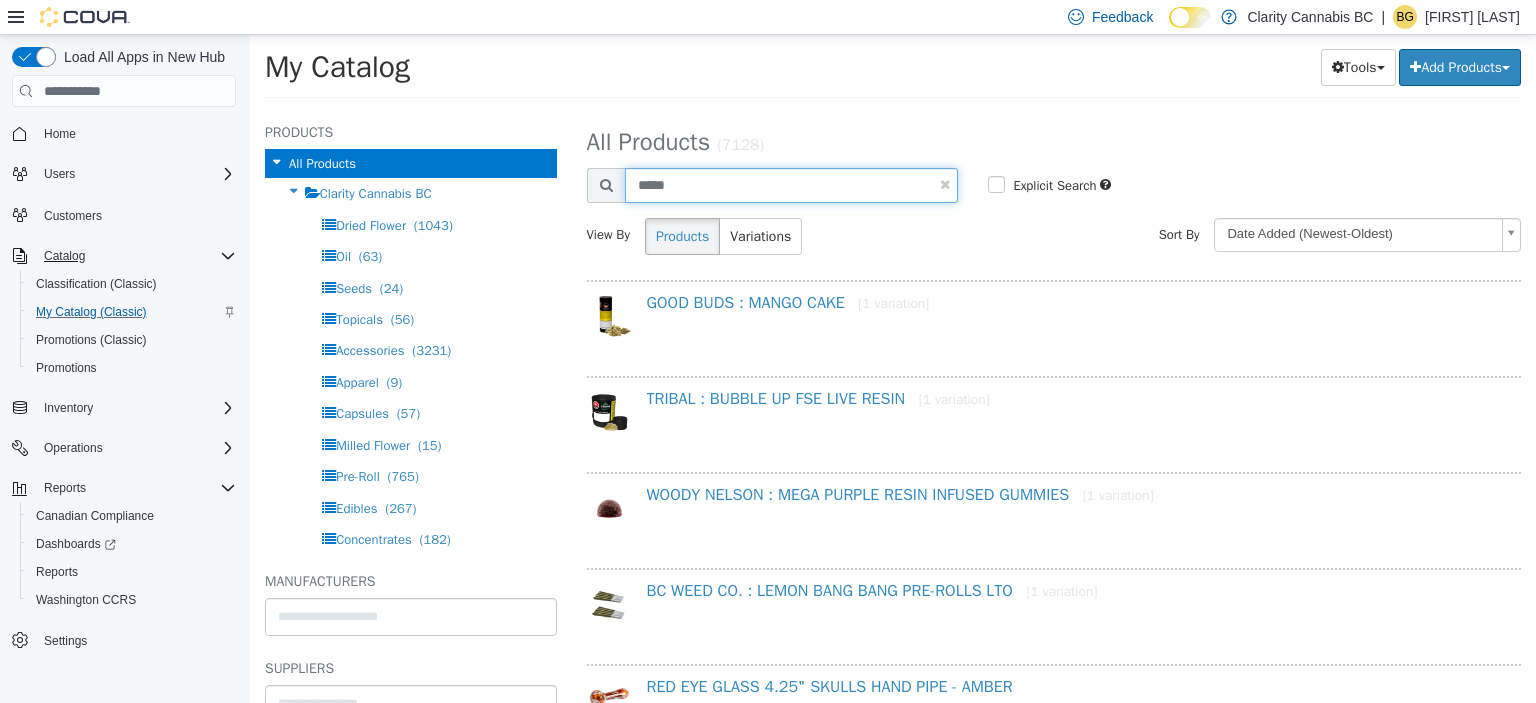 type on "*****" 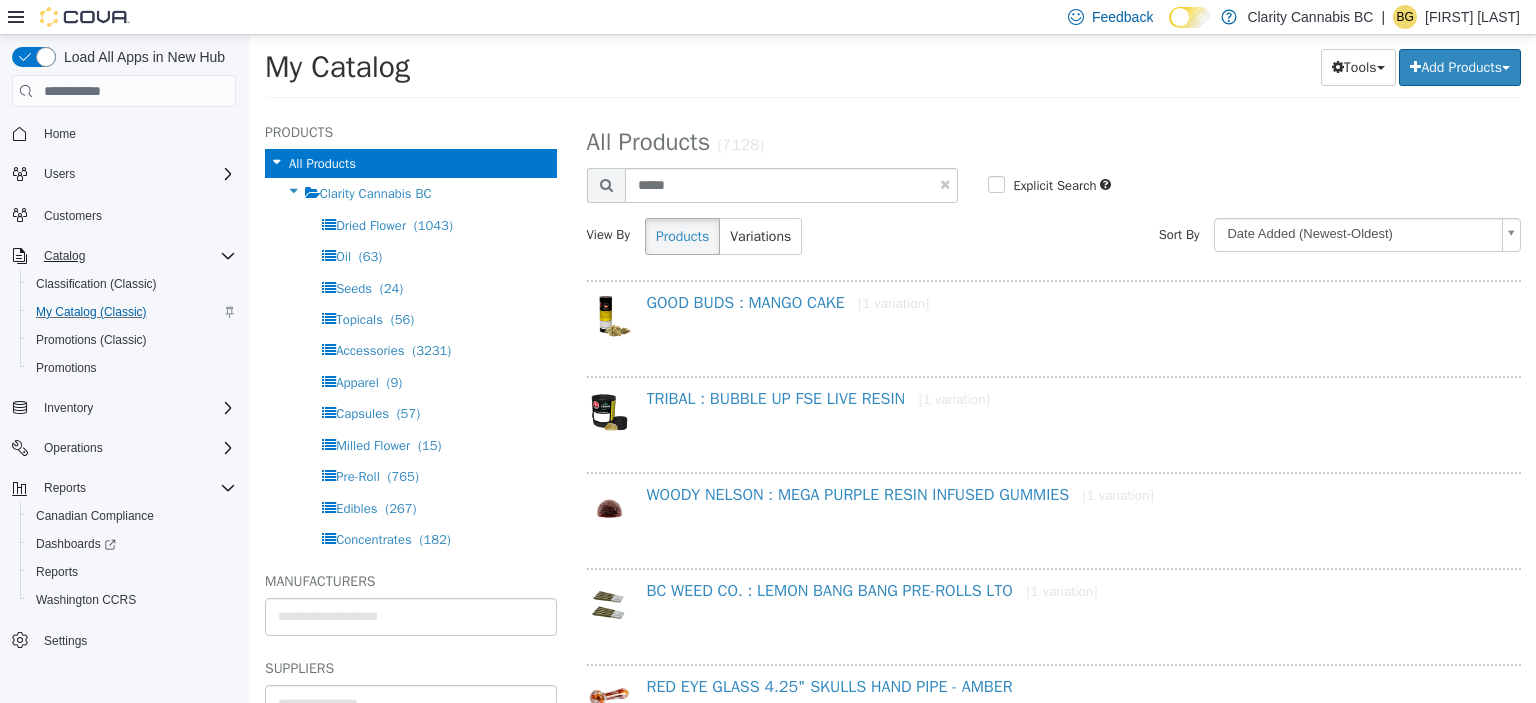 select on "**********" 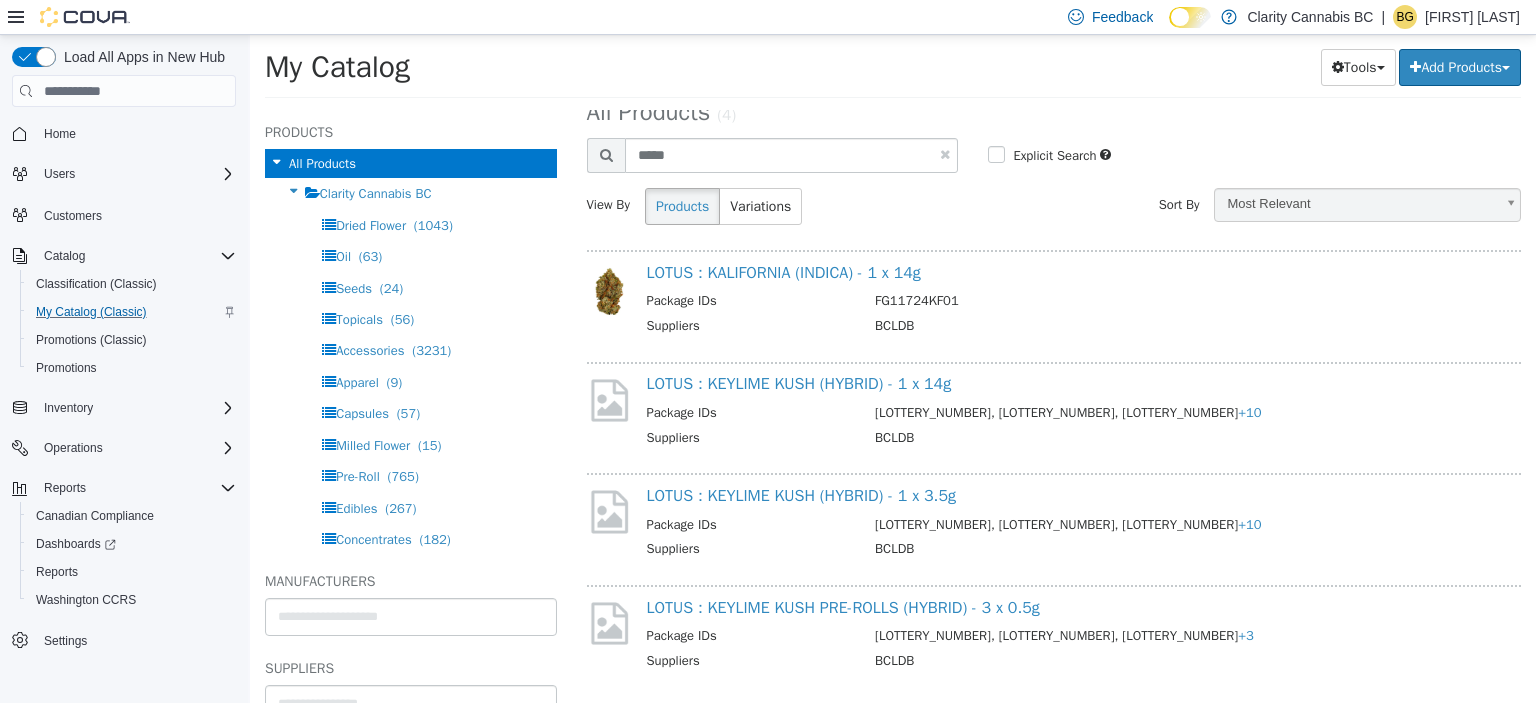 scroll, scrollTop: 58, scrollLeft: 0, axis: vertical 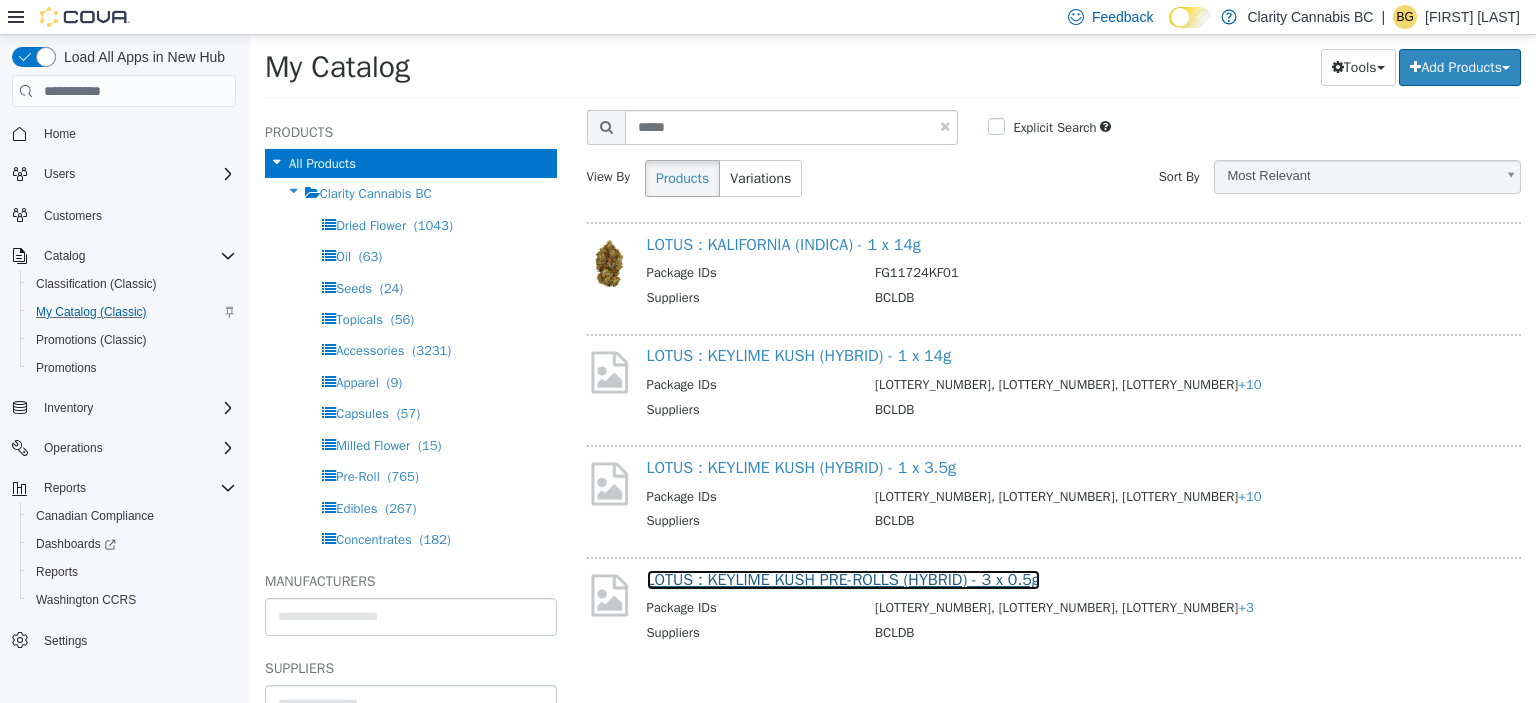 click on "LOTUS : KEYLIME KUSH PRE-ROLLS (HYBRID)  - 3 x 0.5g" at bounding box center [843, 580] 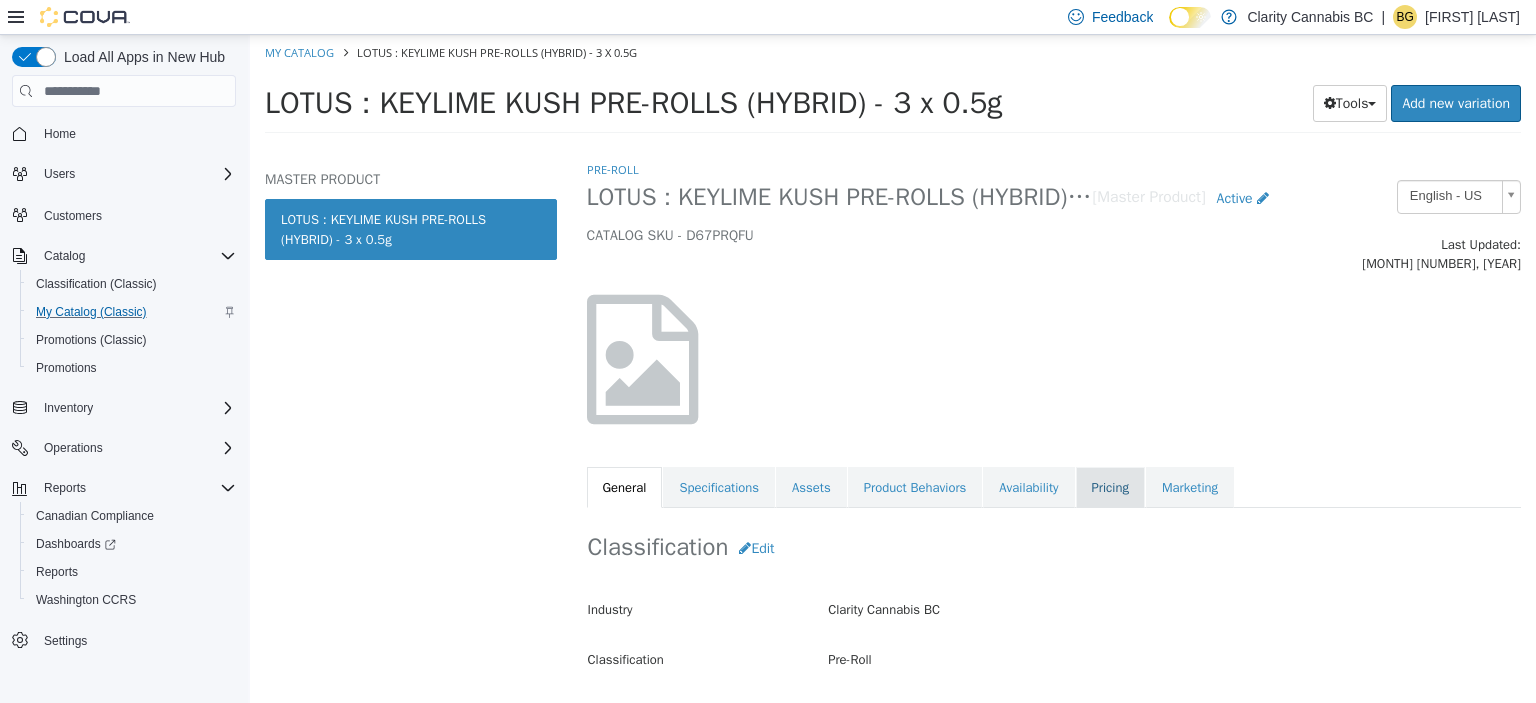 click on "Pricing" at bounding box center [1110, 488] 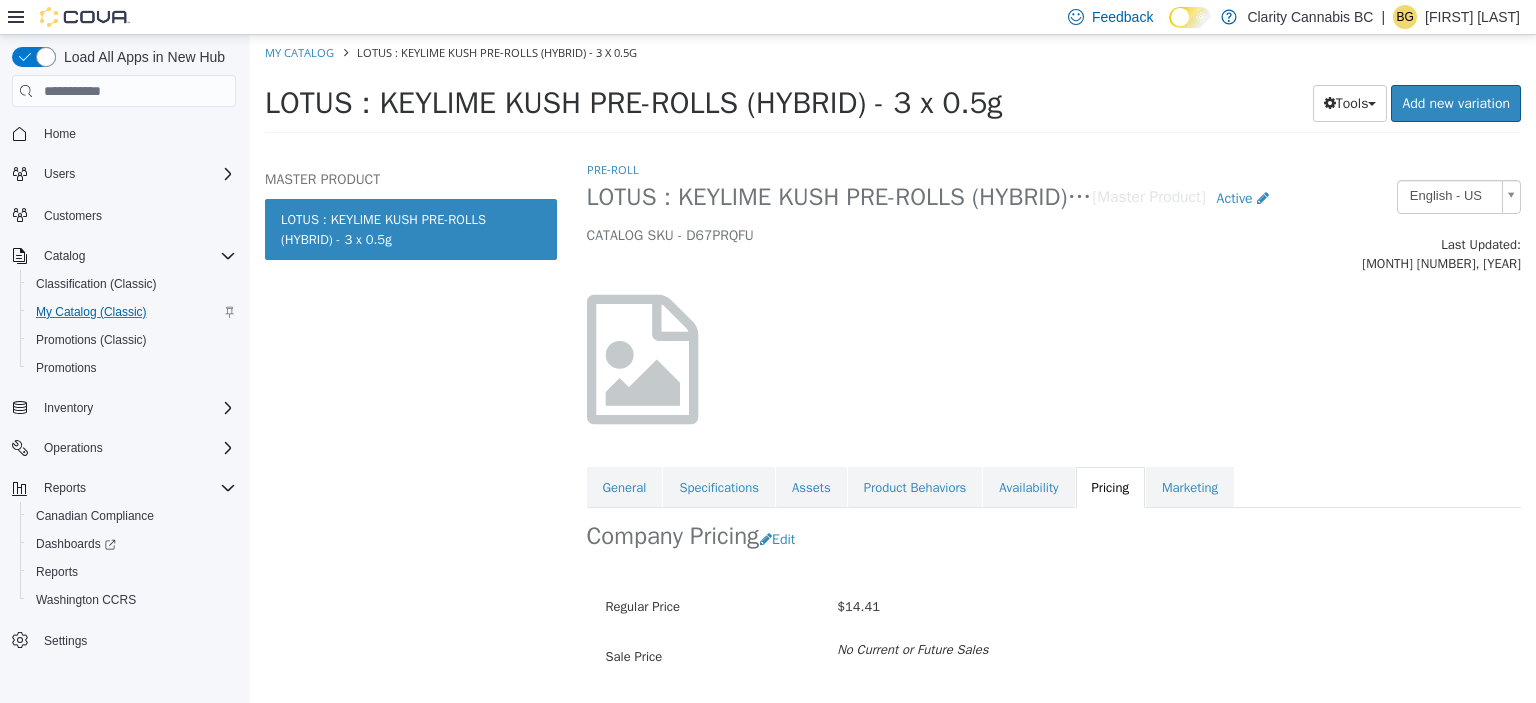 scroll, scrollTop: 98, scrollLeft: 0, axis: vertical 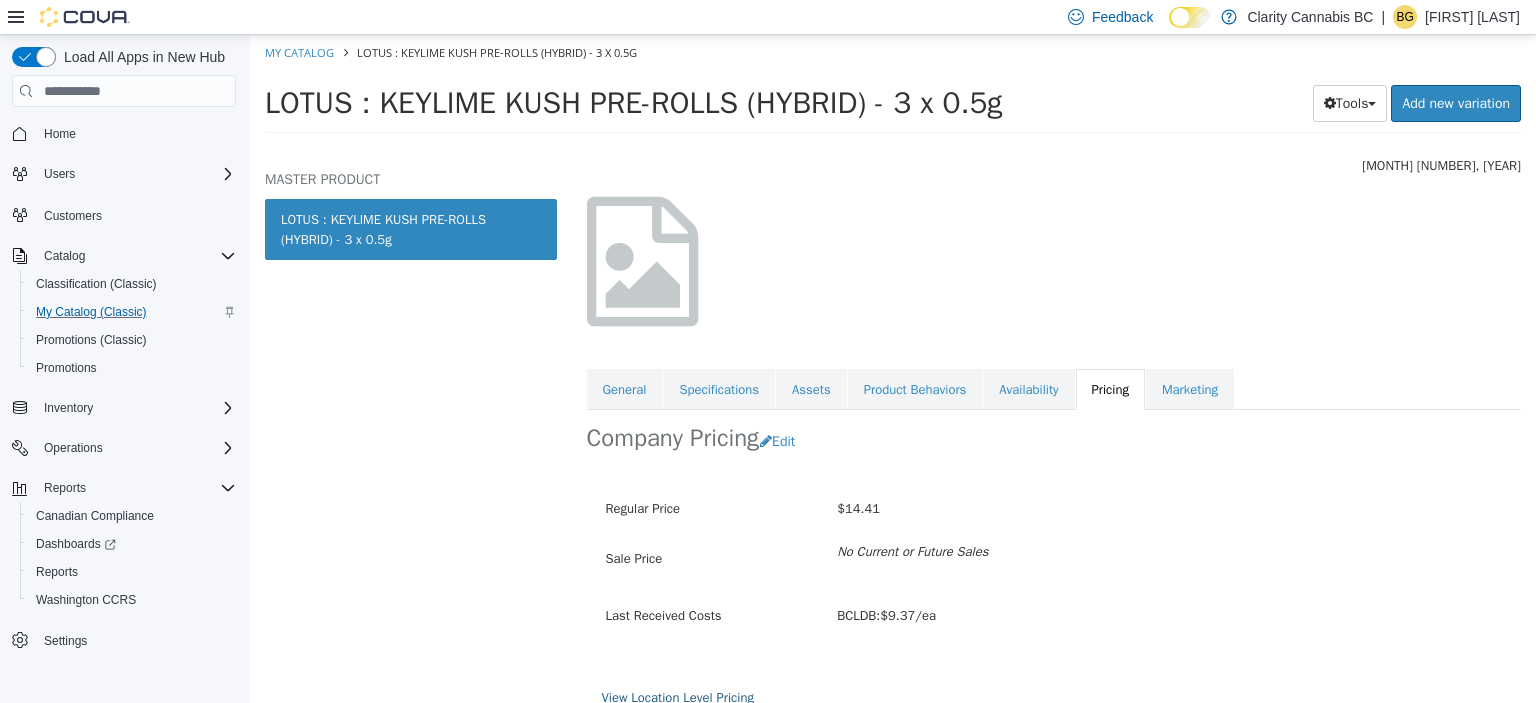 click on "View Location Level Pricing" at bounding box center [678, 697] 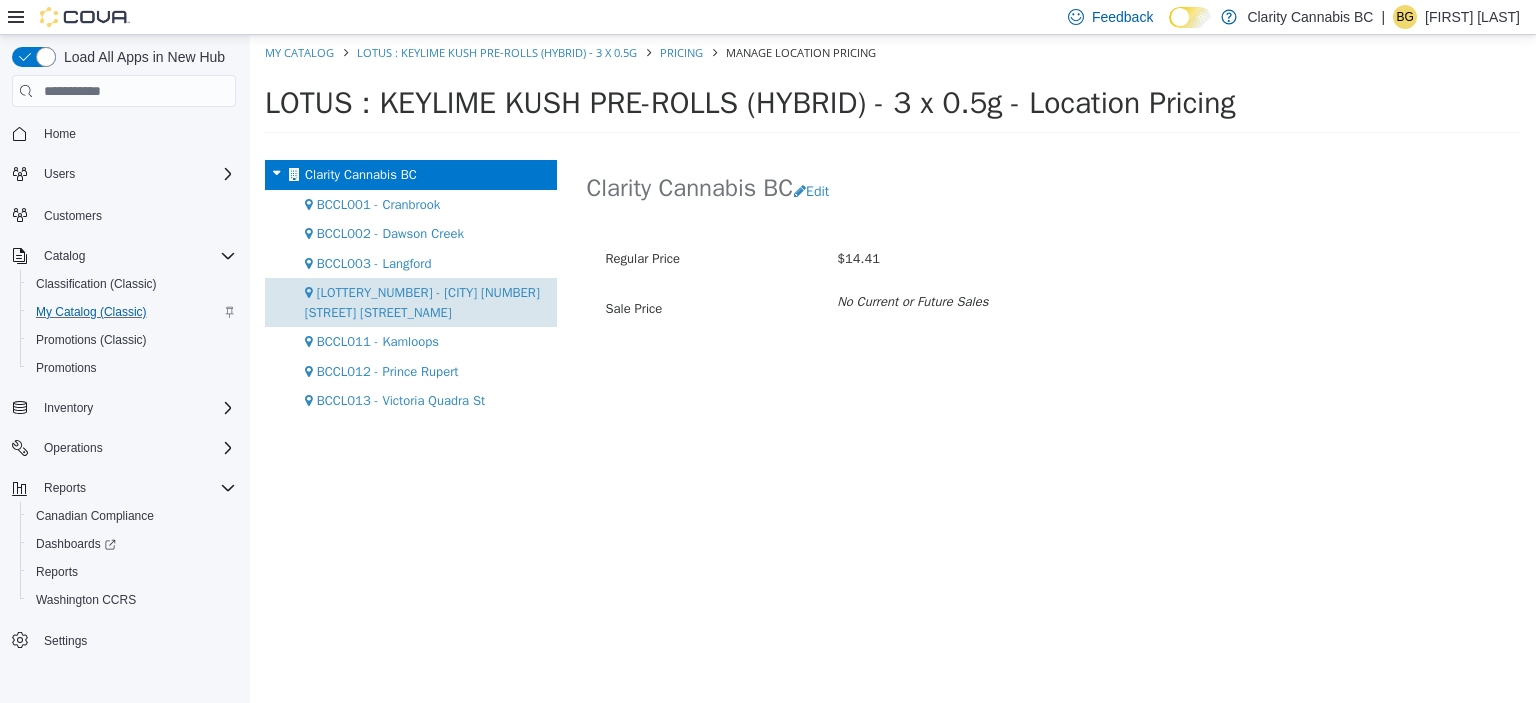 click on "[LOTTERY_NUMBER] - [CITY] [NUMBER] [STREET] [STREET_NAME]" at bounding box center (422, 302) 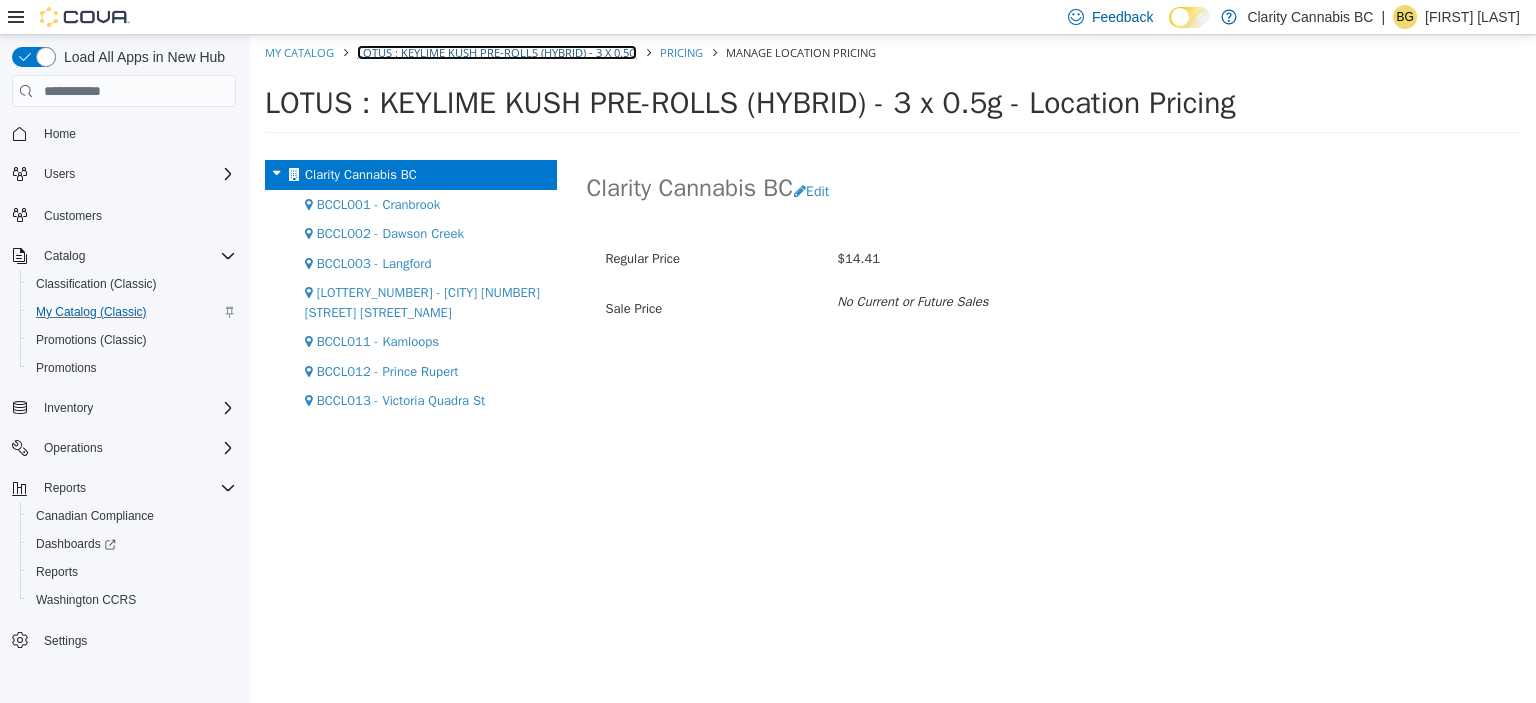 click on "LOTUS : KEYLIME KUSH PRE-ROLLS (HYBRID)  - 3 x 0.5g" at bounding box center [497, 52] 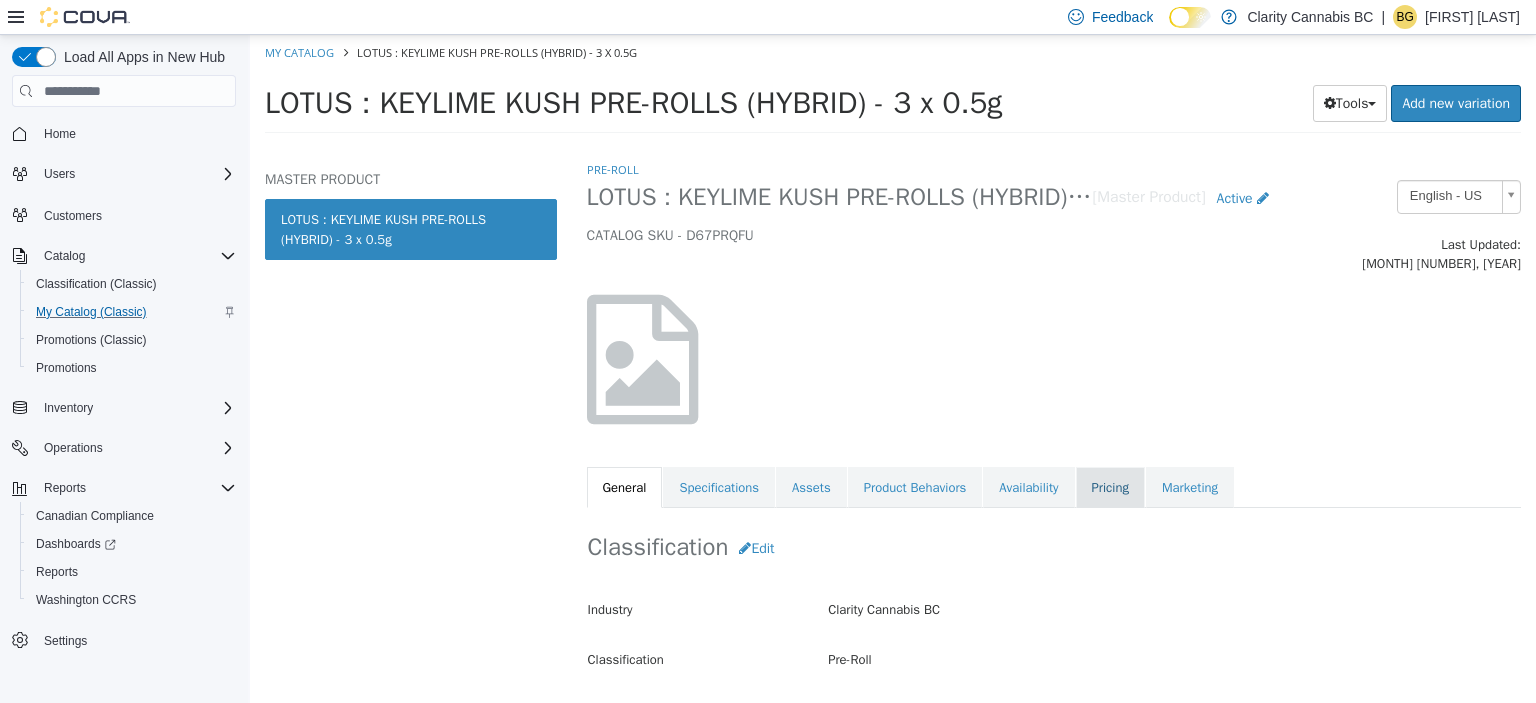 click on "Pricing" at bounding box center [1110, 488] 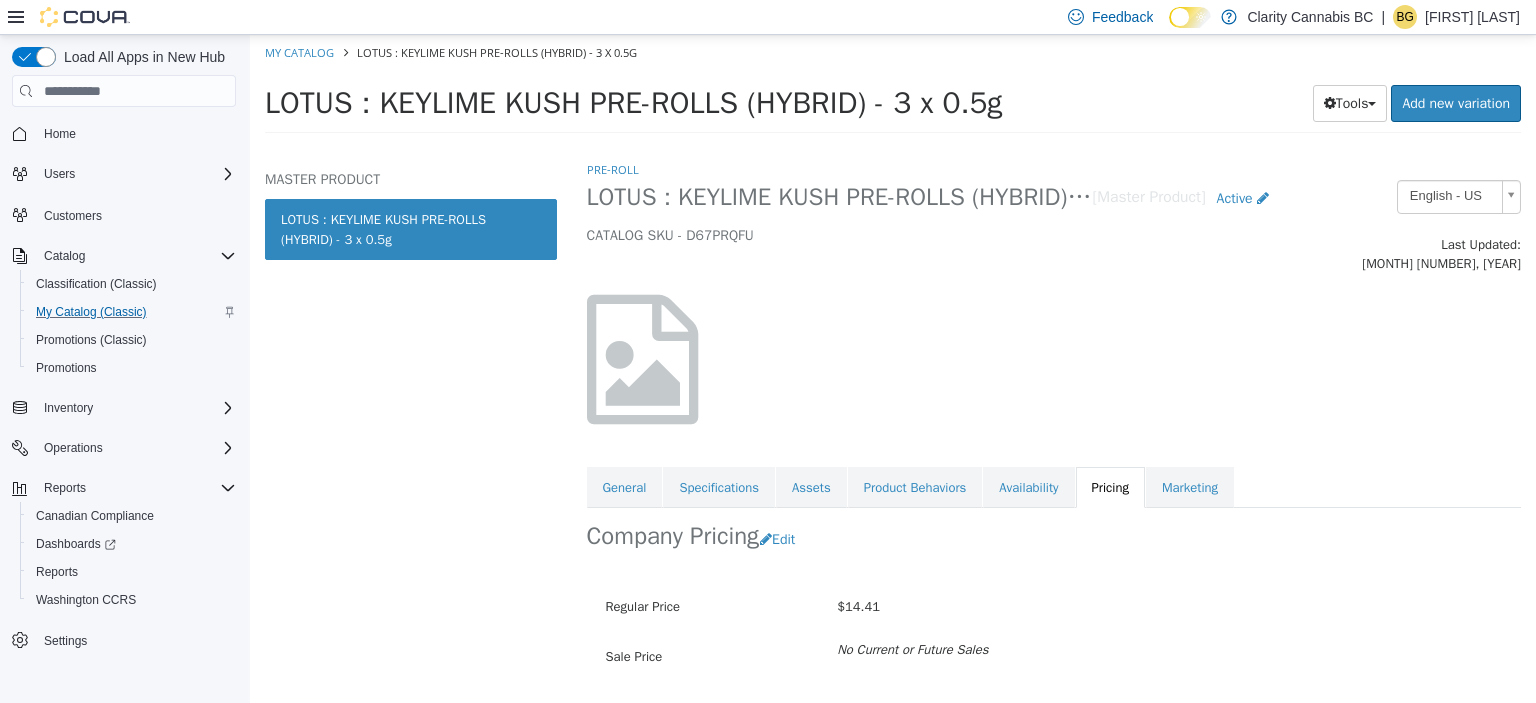 scroll, scrollTop: 98, scrollLeft: 0, axis: vertical 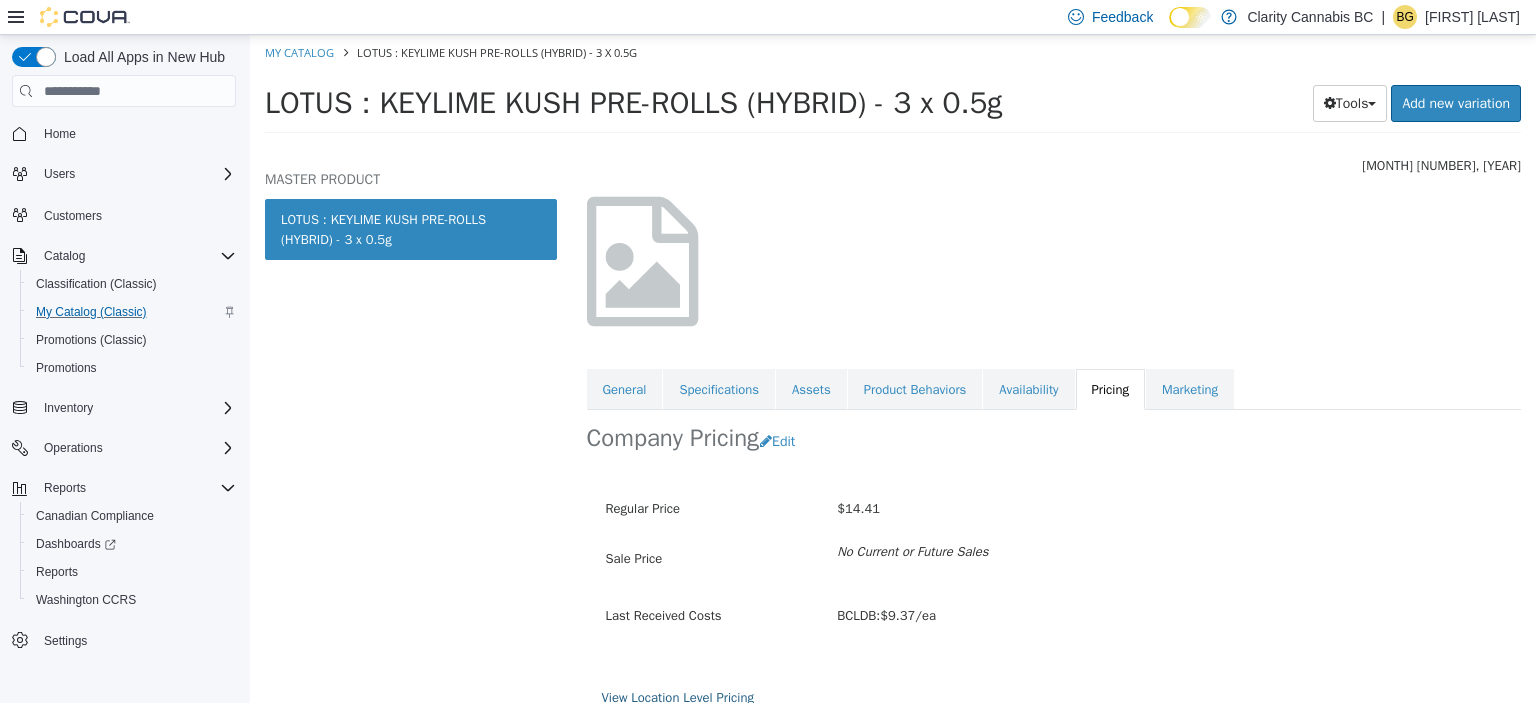 click on "View Location Level Pricing" at bounding box center (678, 697) 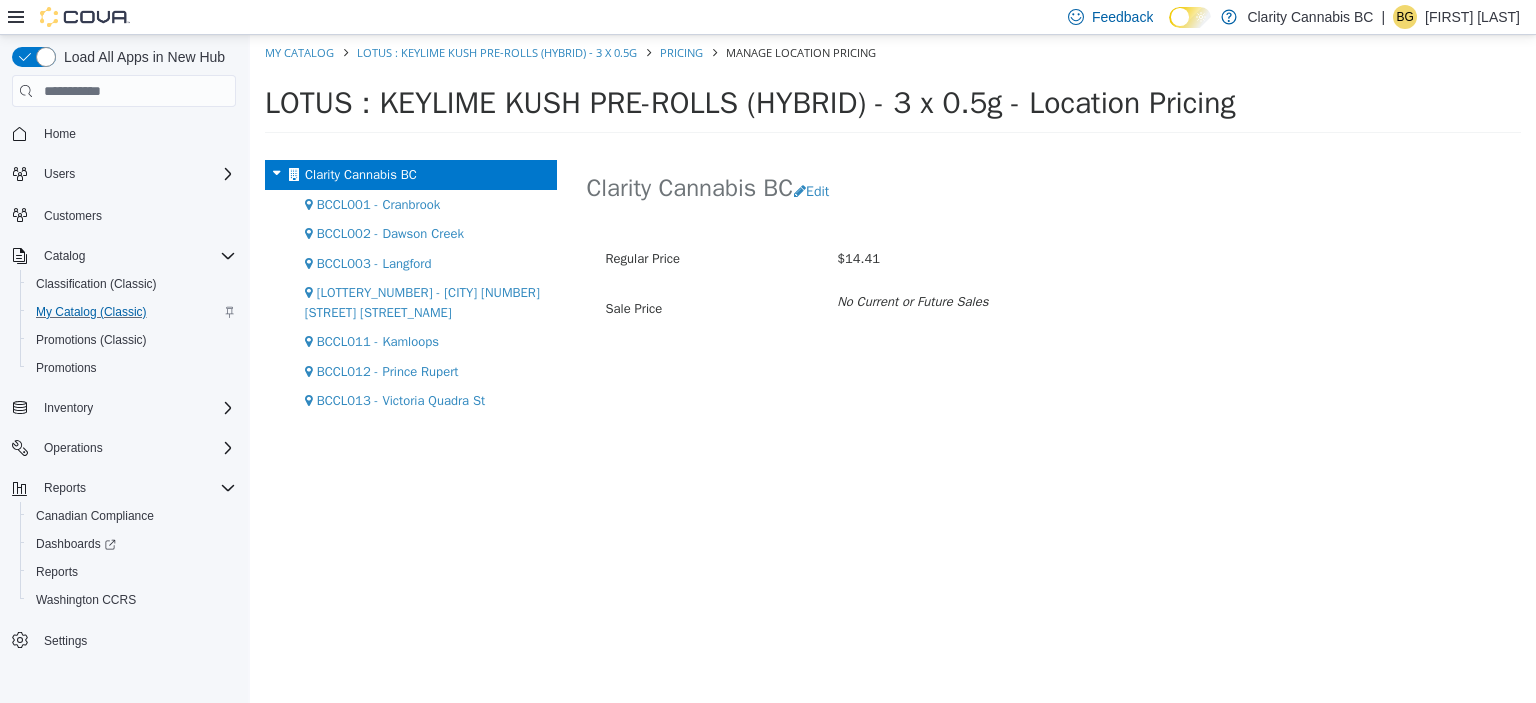 click on "[LOTTERY_NUMBER] - [CITY] [NUMBER] [STREET] [STREET_NAME]" at bounding box center (422, 302) 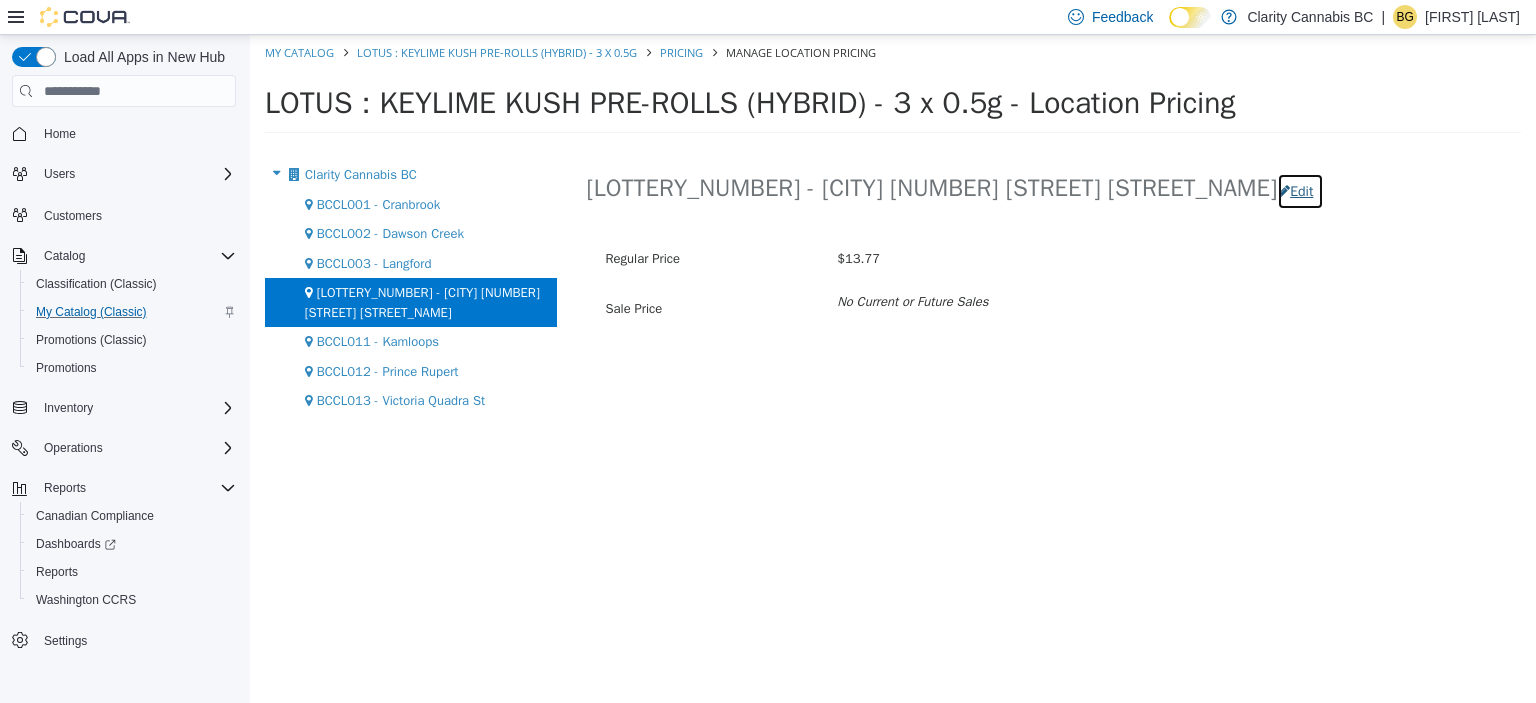 click on "Edit" at bounding box center (1300, 191) 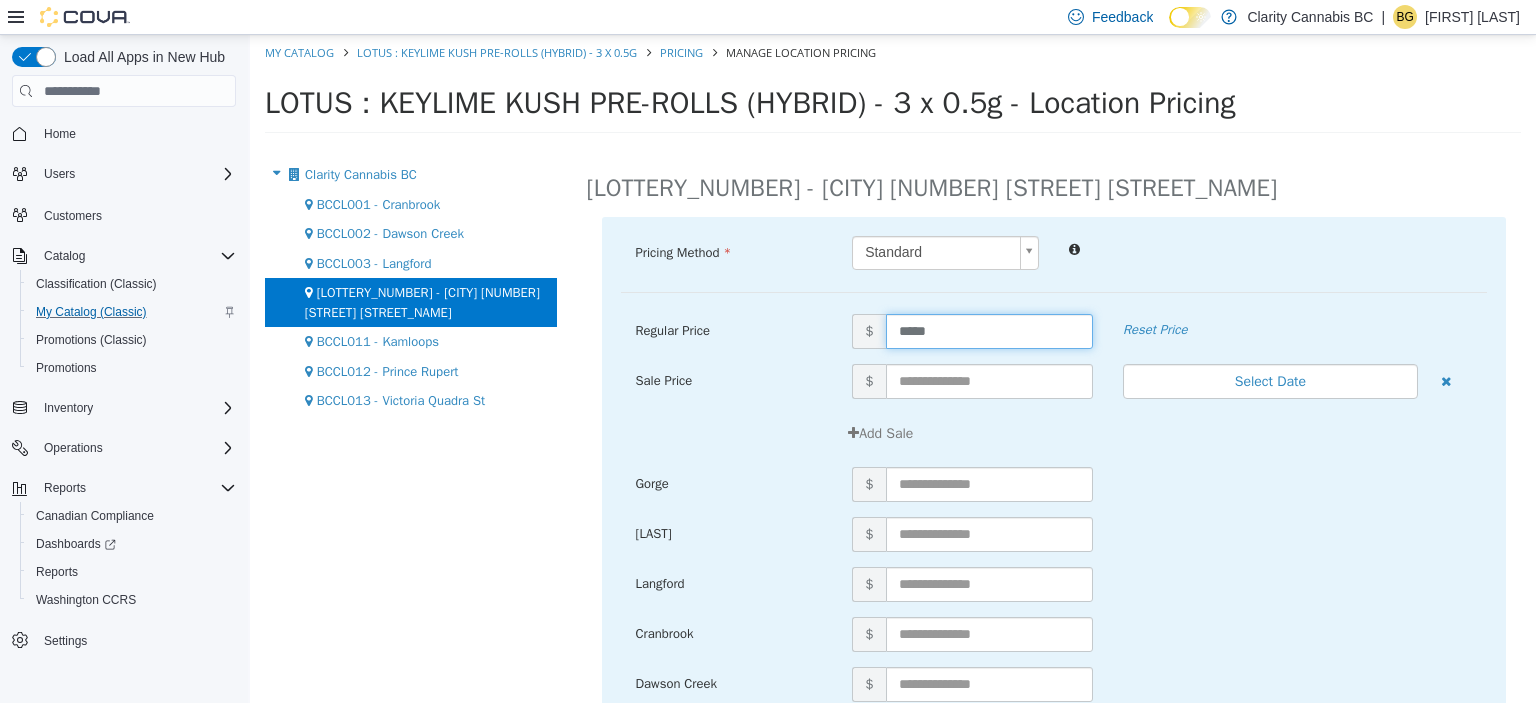 click on "*****" at bounding box center [989, 331] 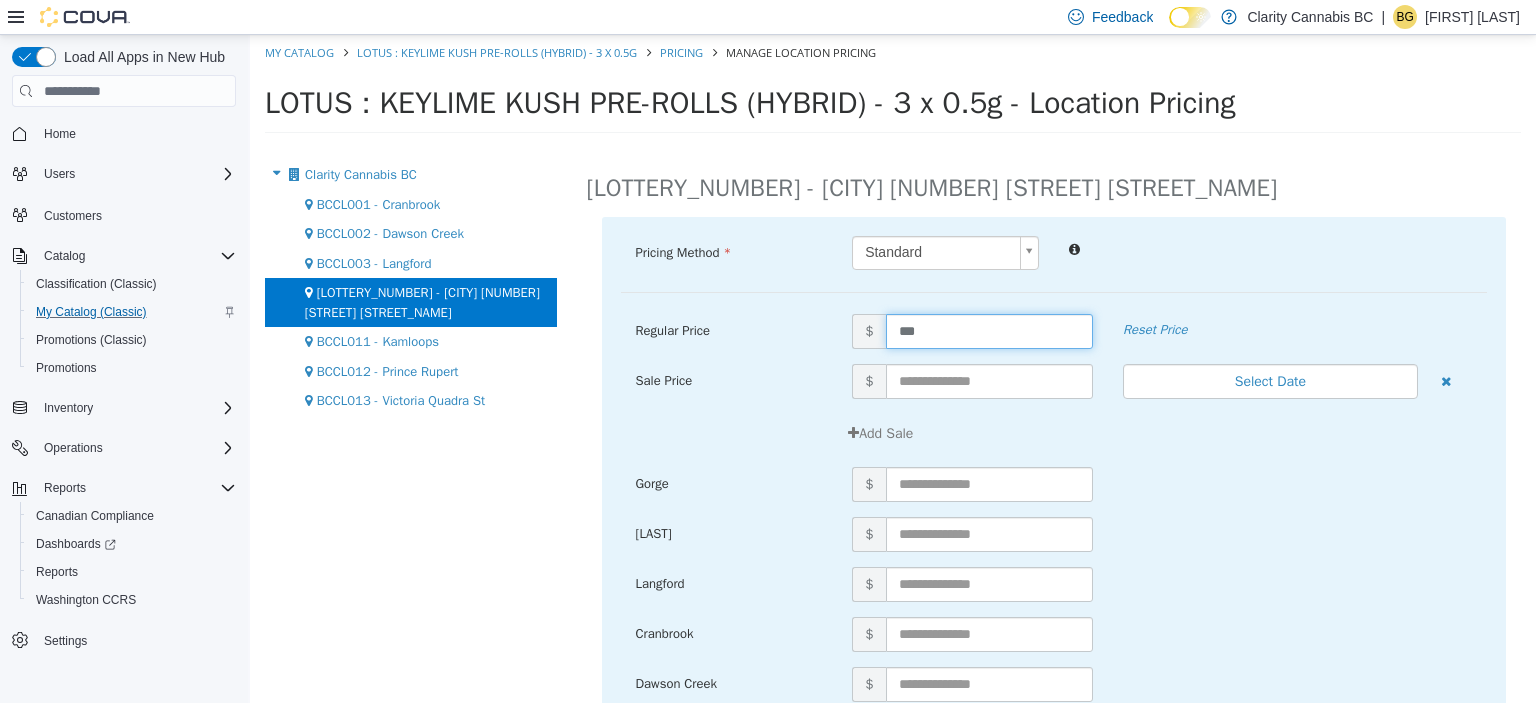 click on "***" at bounding box center (989, 331) 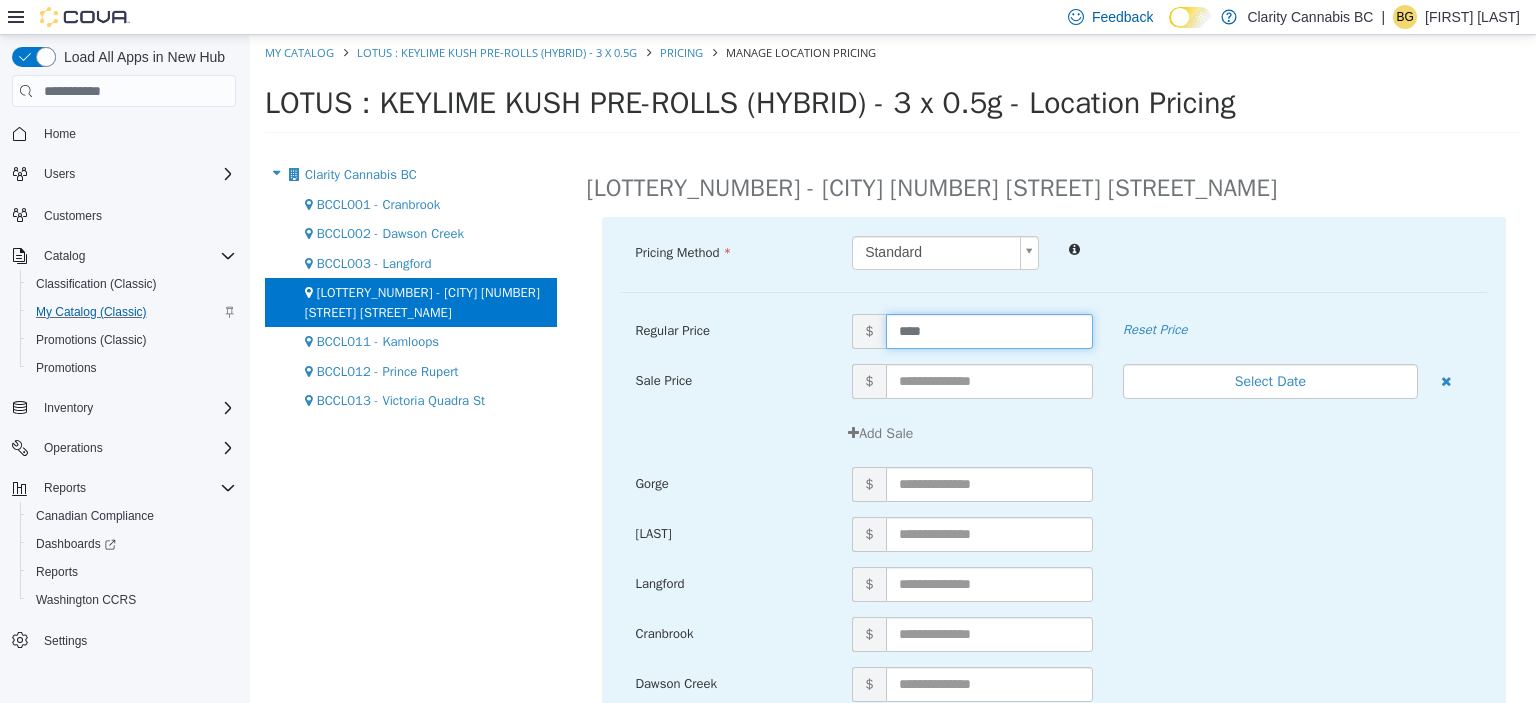 type on "*****" 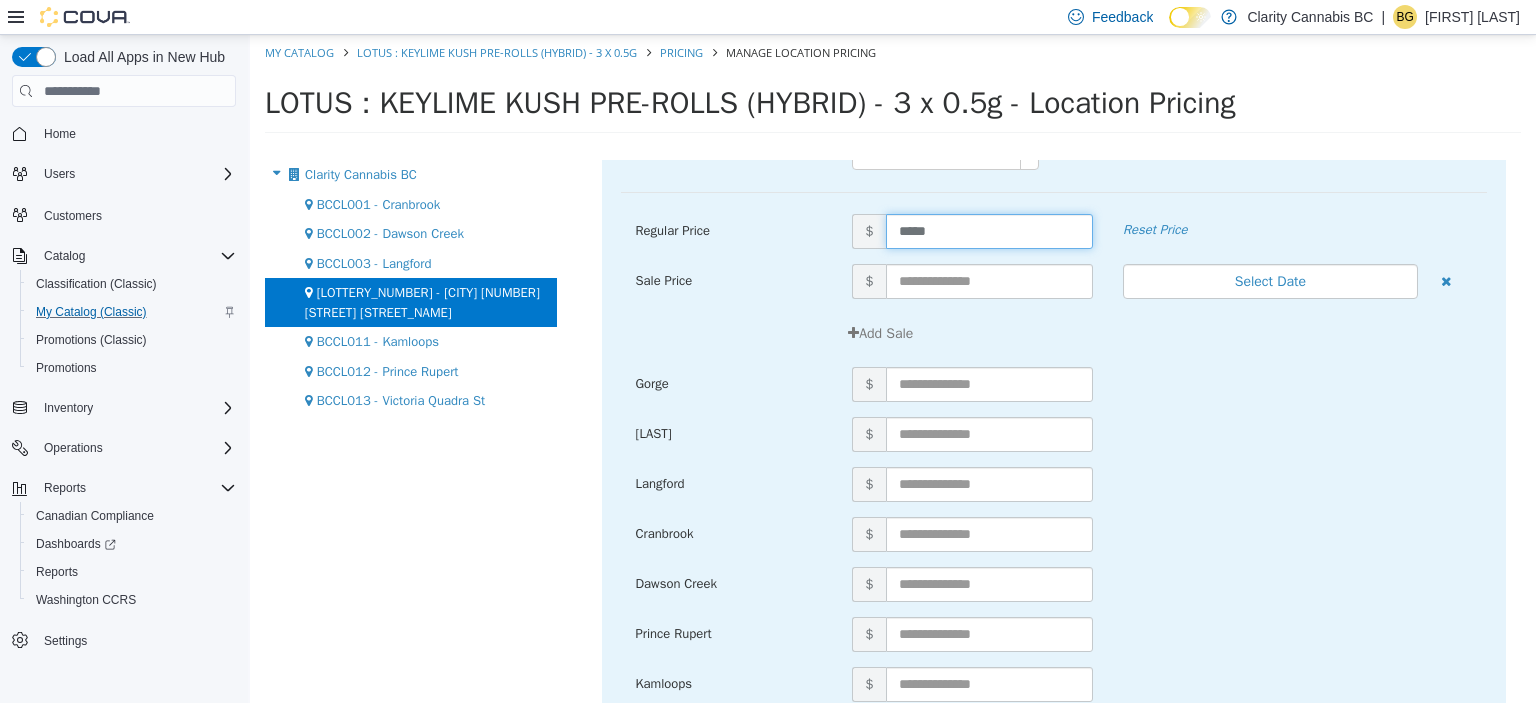 scroll, scrollTop: 188, scrollLeft: 0, axis: vertical 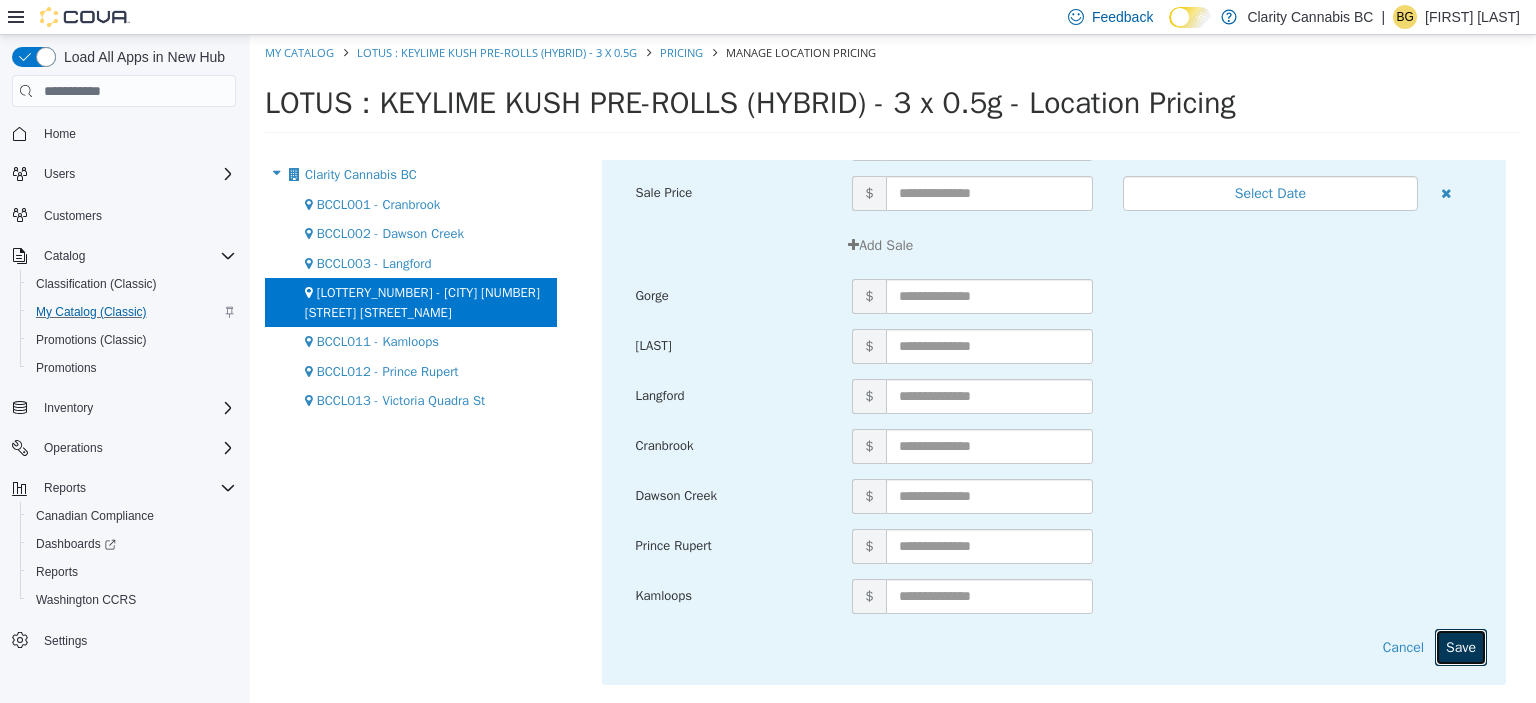 click on "Save" at bounding box center [1461, 647] 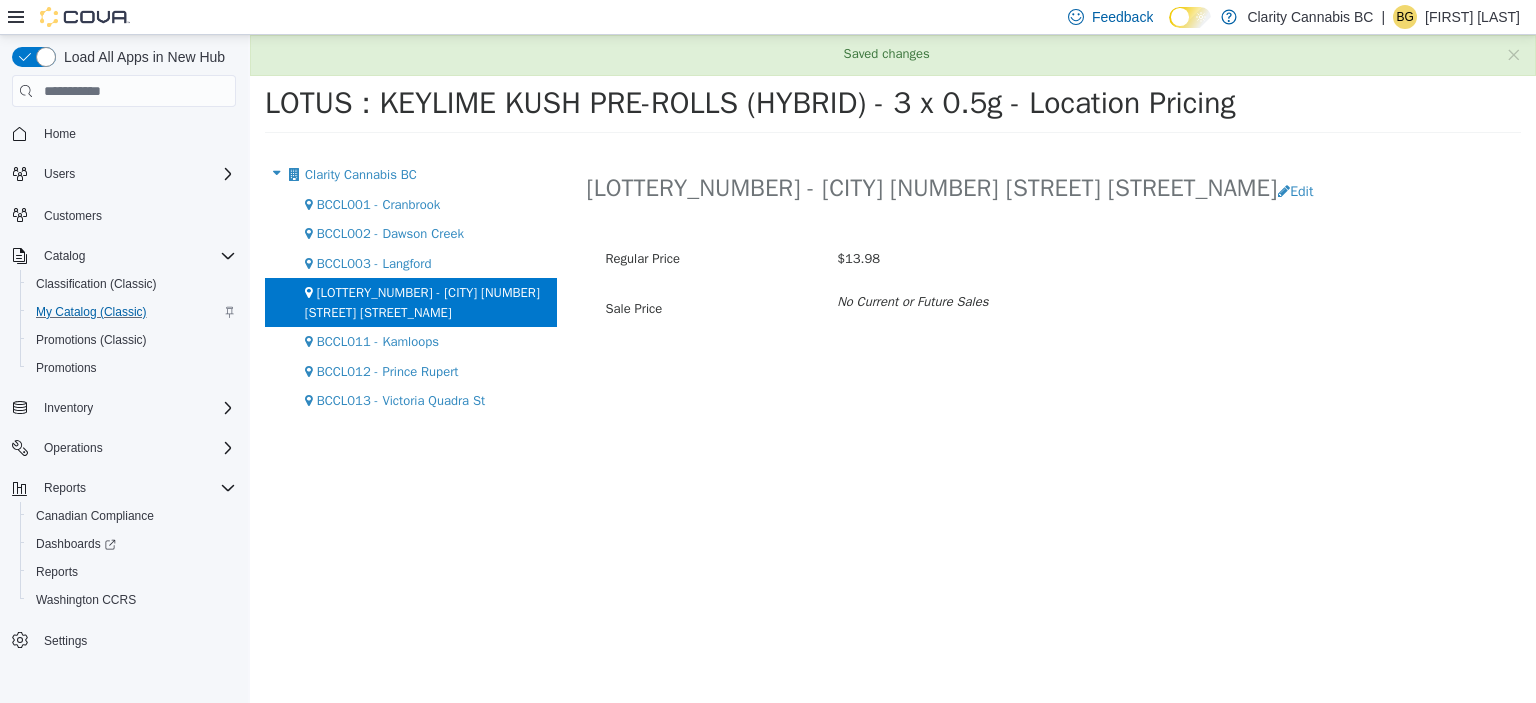 scroll, scrollTop: 0, scrollLeft: 0, axis: both 